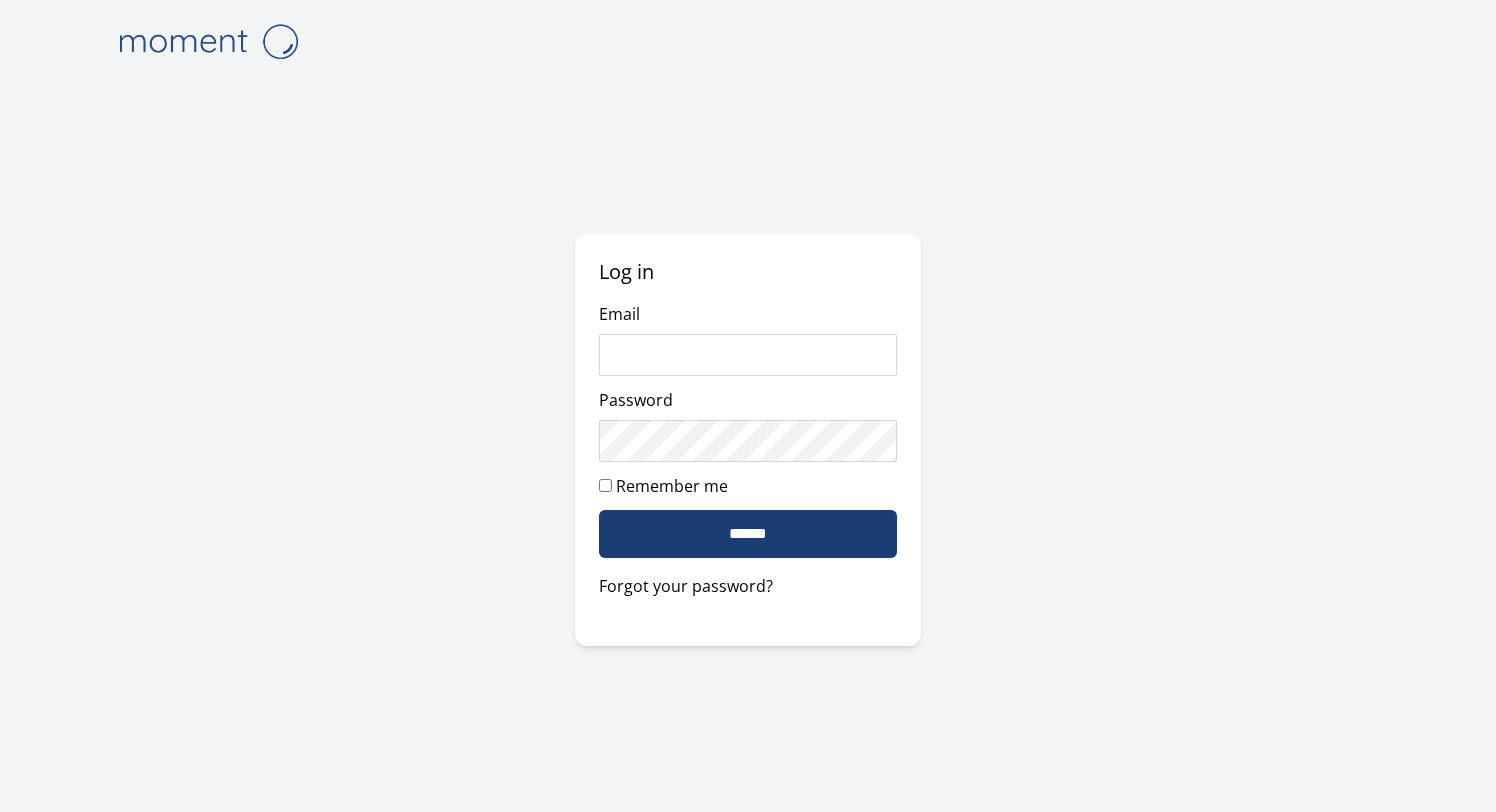 scroll, scrollTop: 0, scrollLeft: 0, axis: both 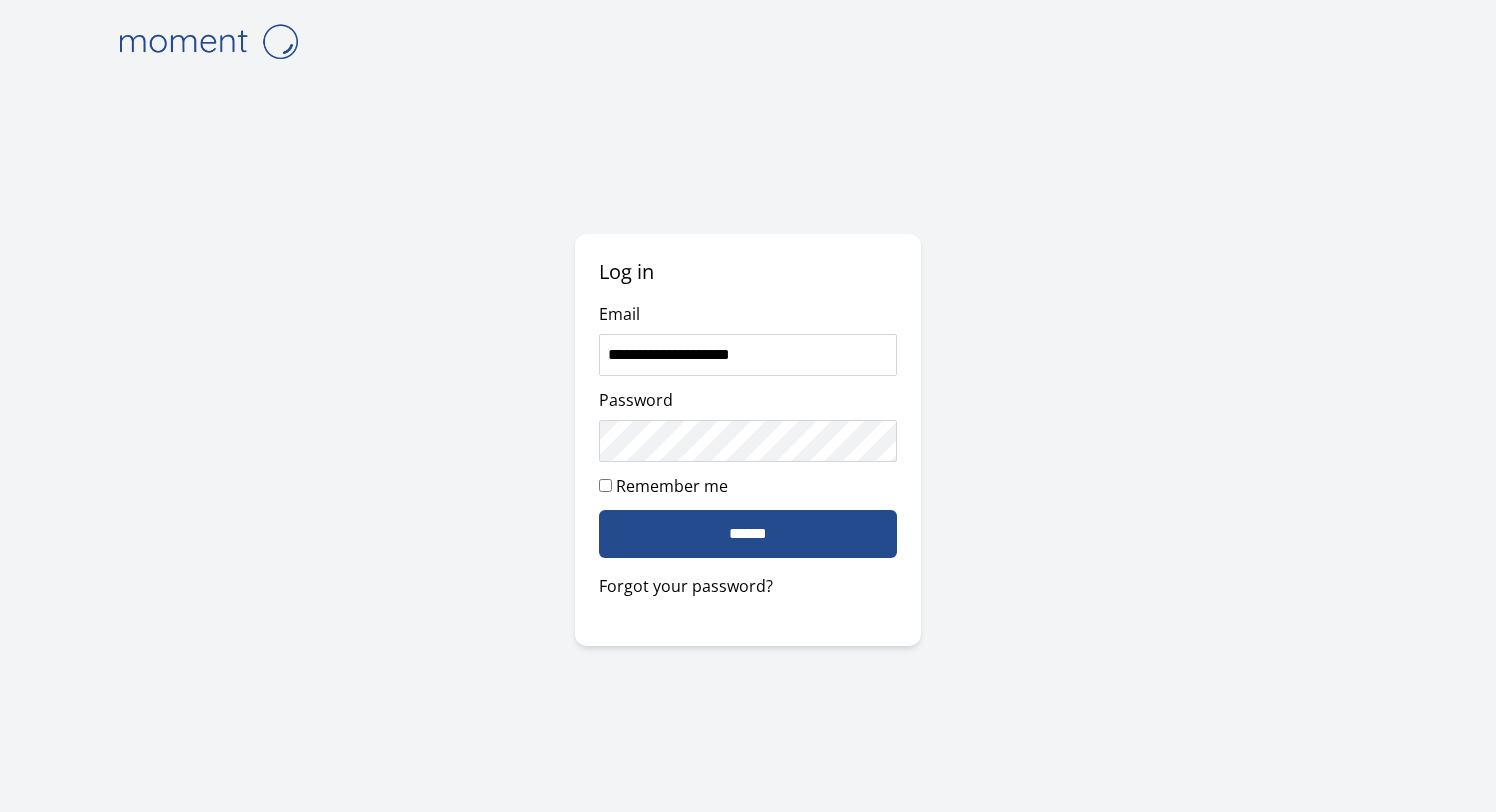 click on "******" at bounding box center (748, 534) 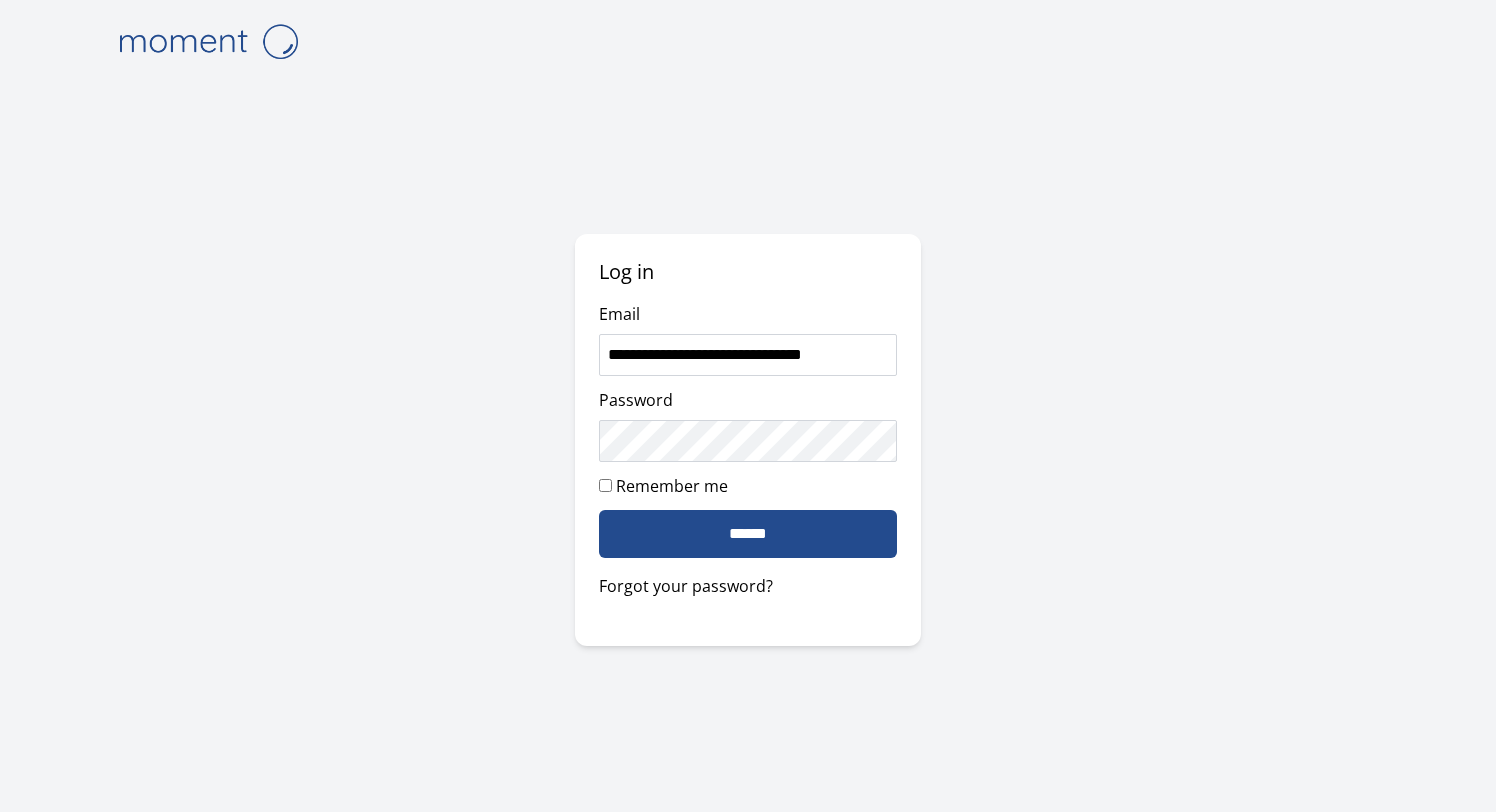 type on "**********" 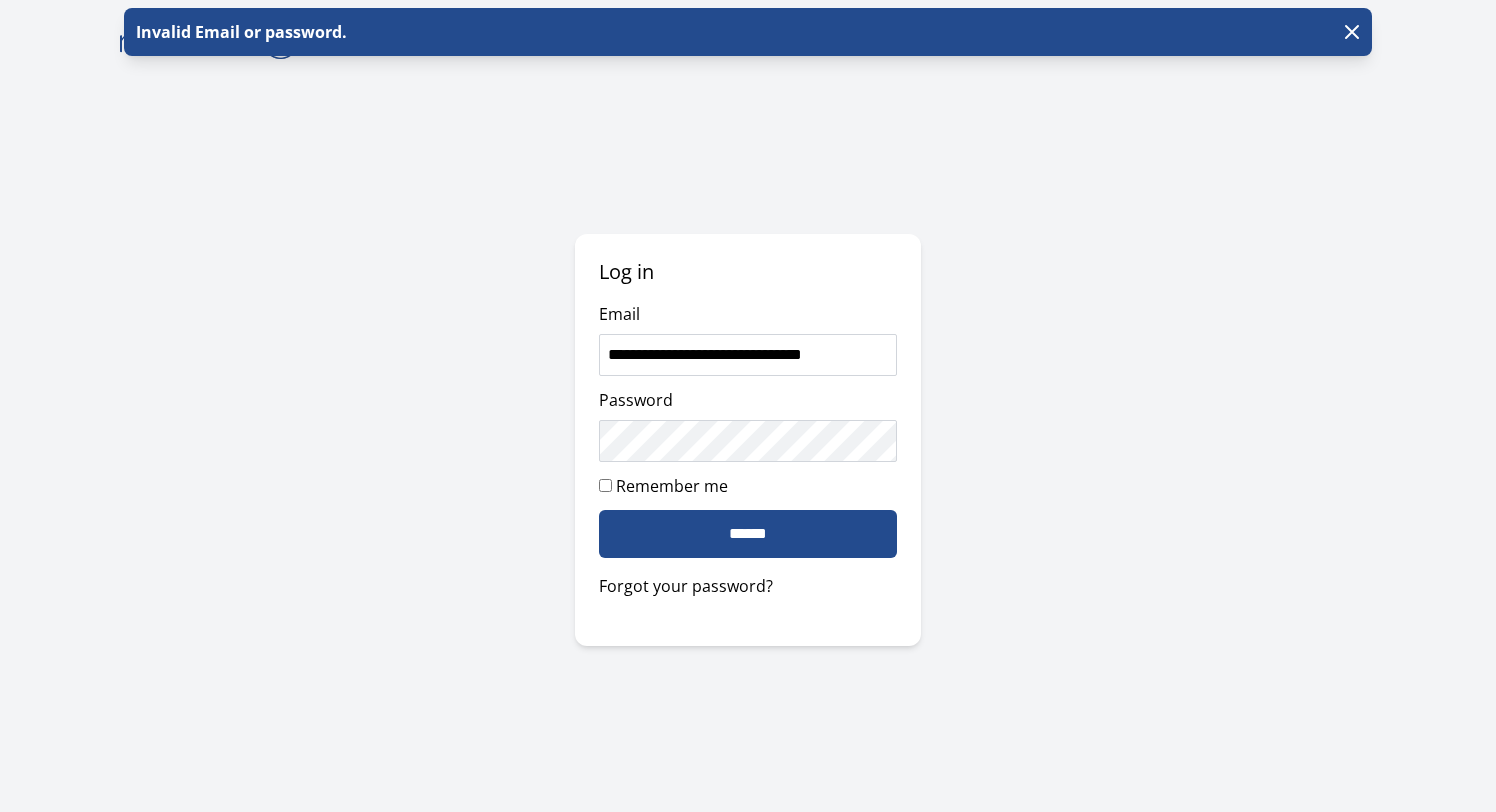 scroll, scrollTop: 0, scrollLeft: 0, axis: both 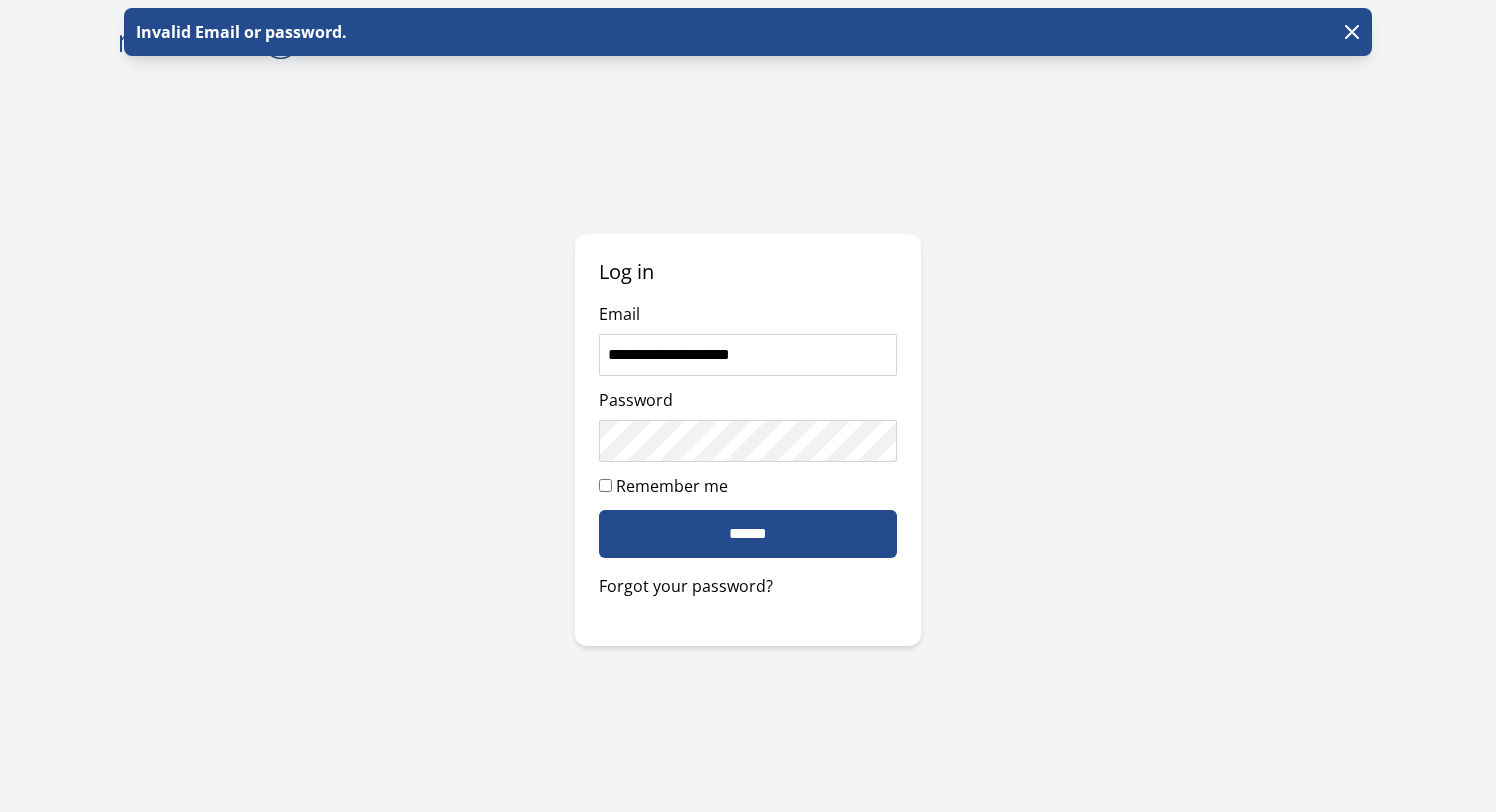 type on "**********" 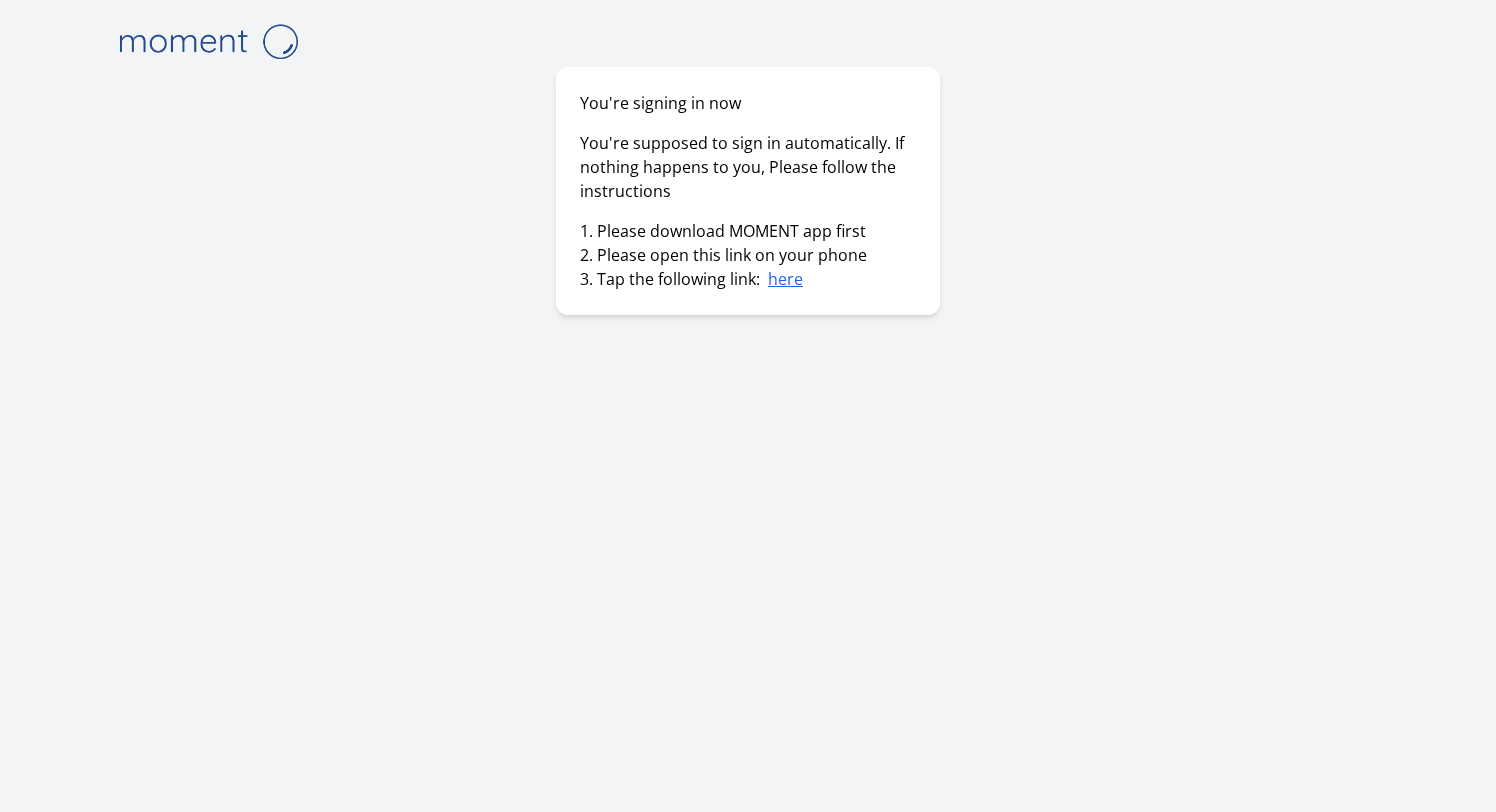 scroll, scrollTop: 0, scrollLeft: 0, axis: both 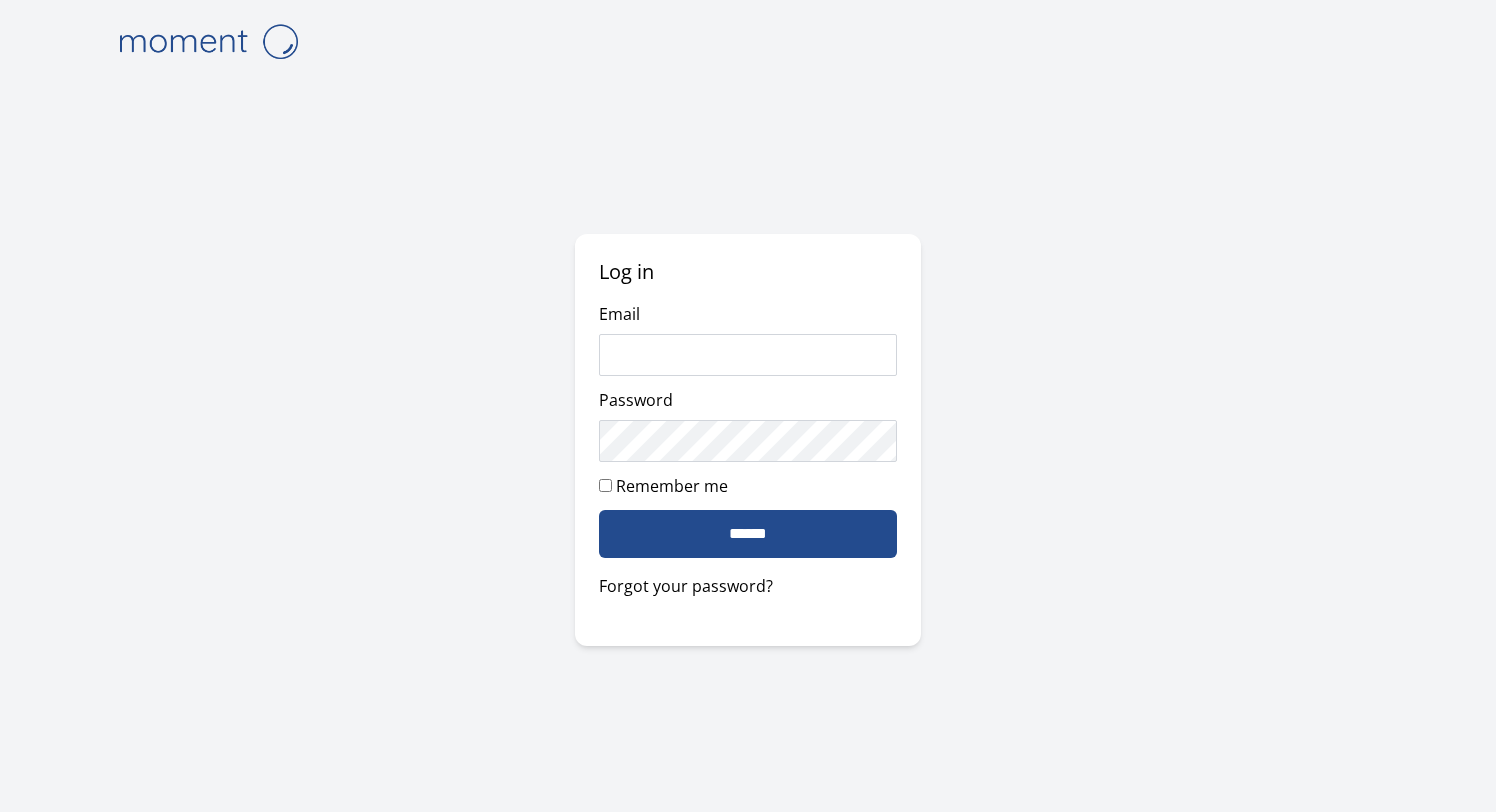 click on "Email" at bounding box center [748, 355] 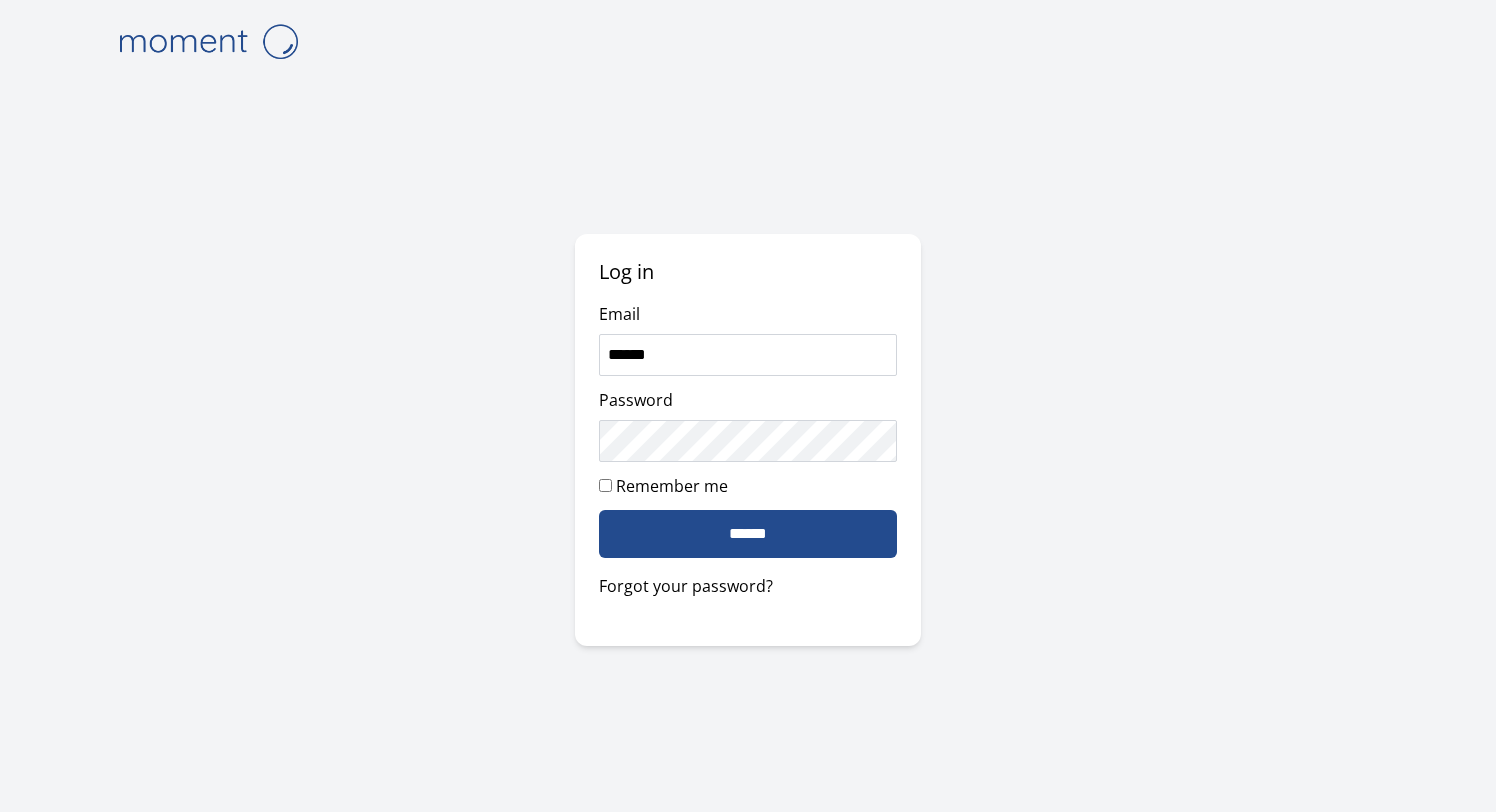 type on "******" 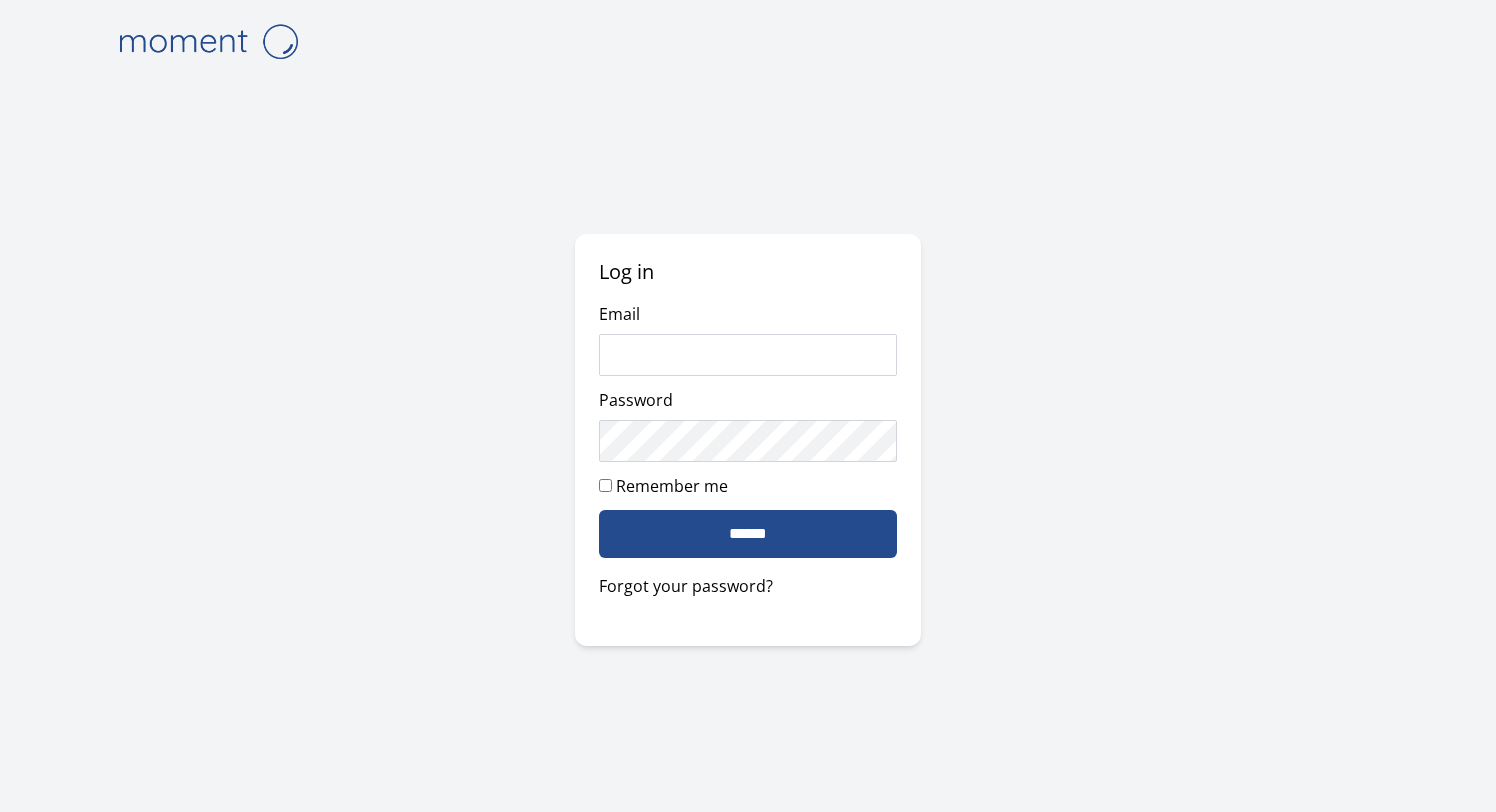 scroll, scrollTop: 0, scrollLeft: 0, axis: both 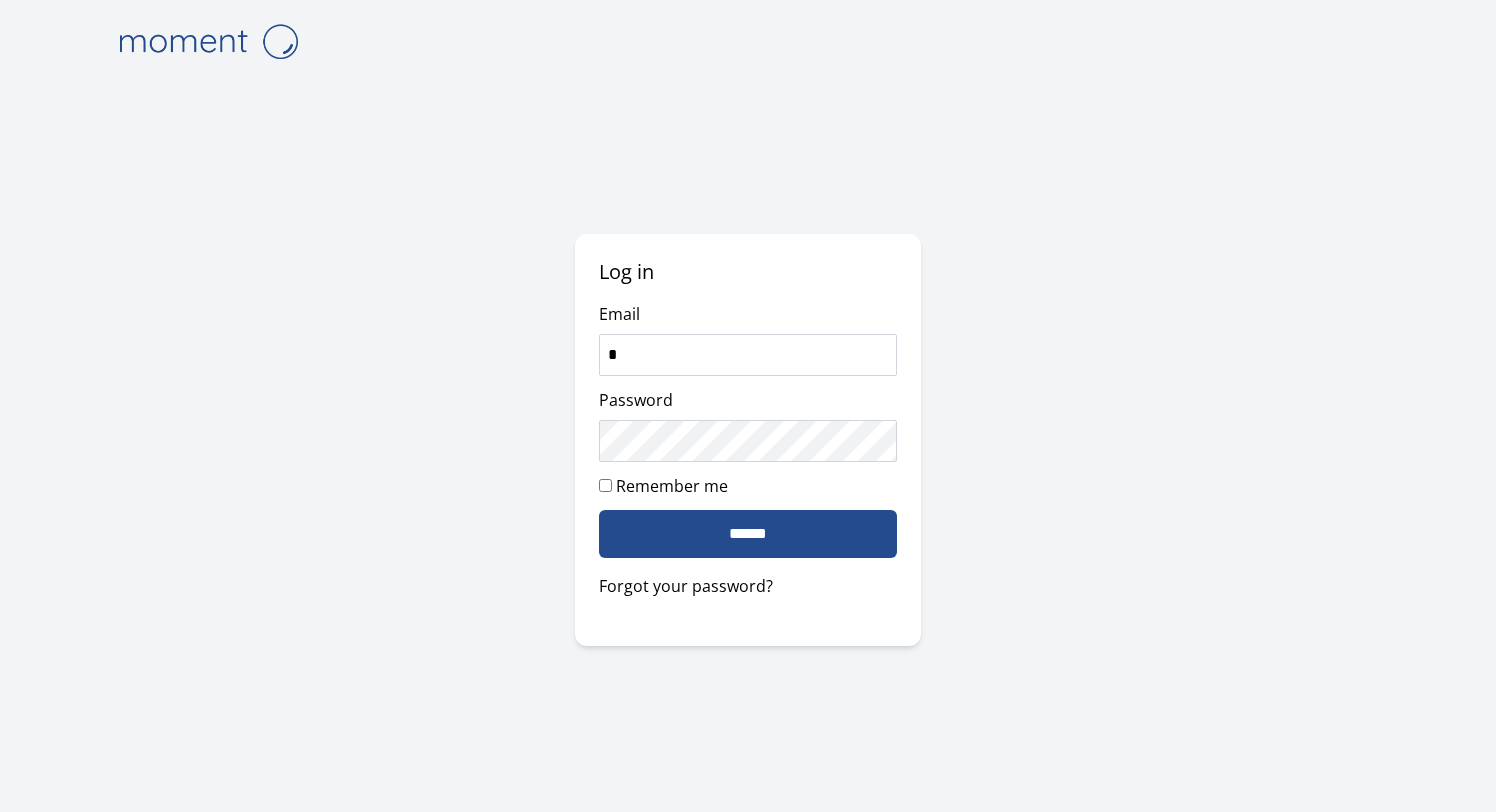 click on "*" at bounding box center (748, 355) 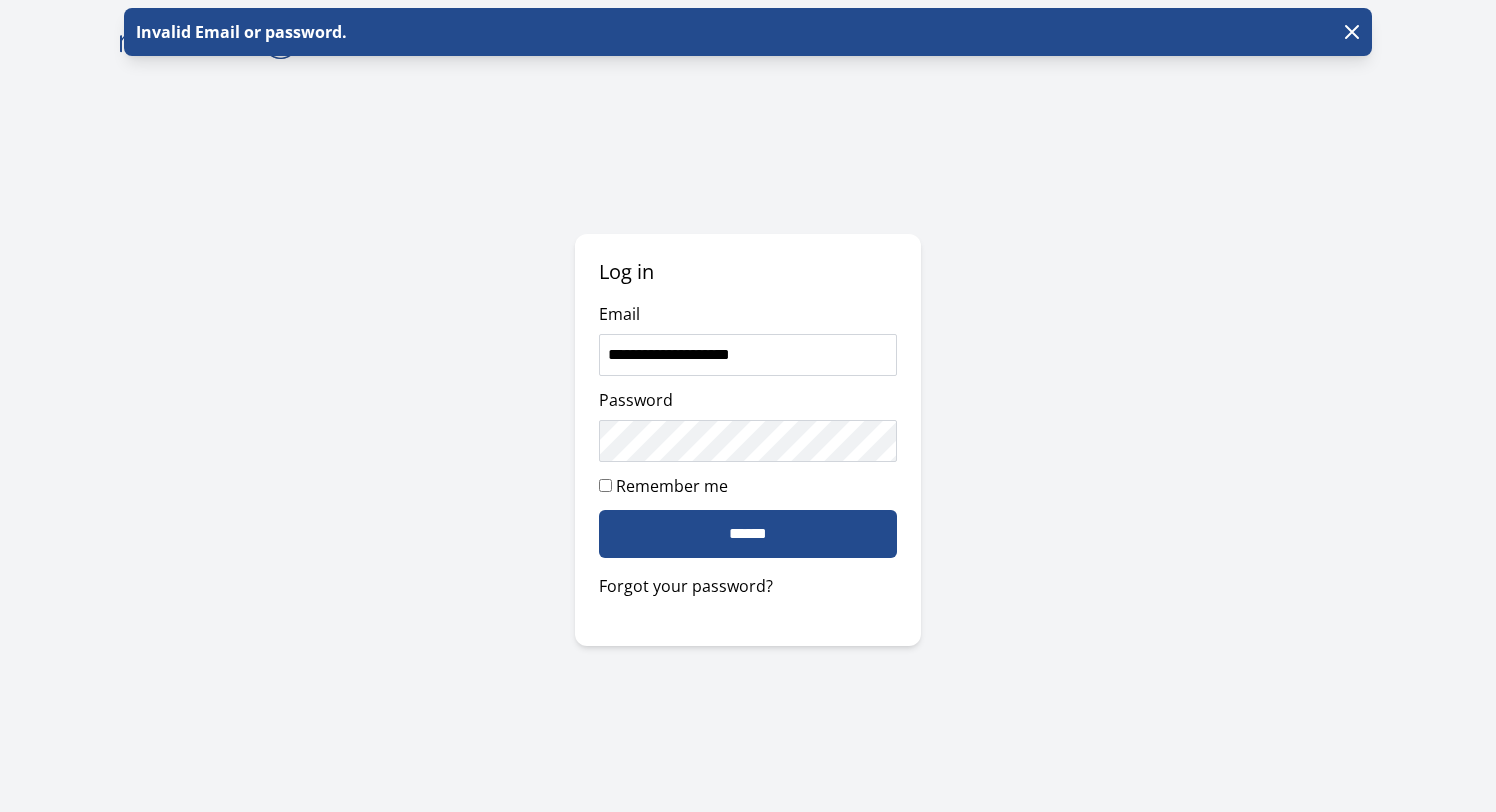 scroll, scrollTop: 0, scrollLeft: 0, axis: both 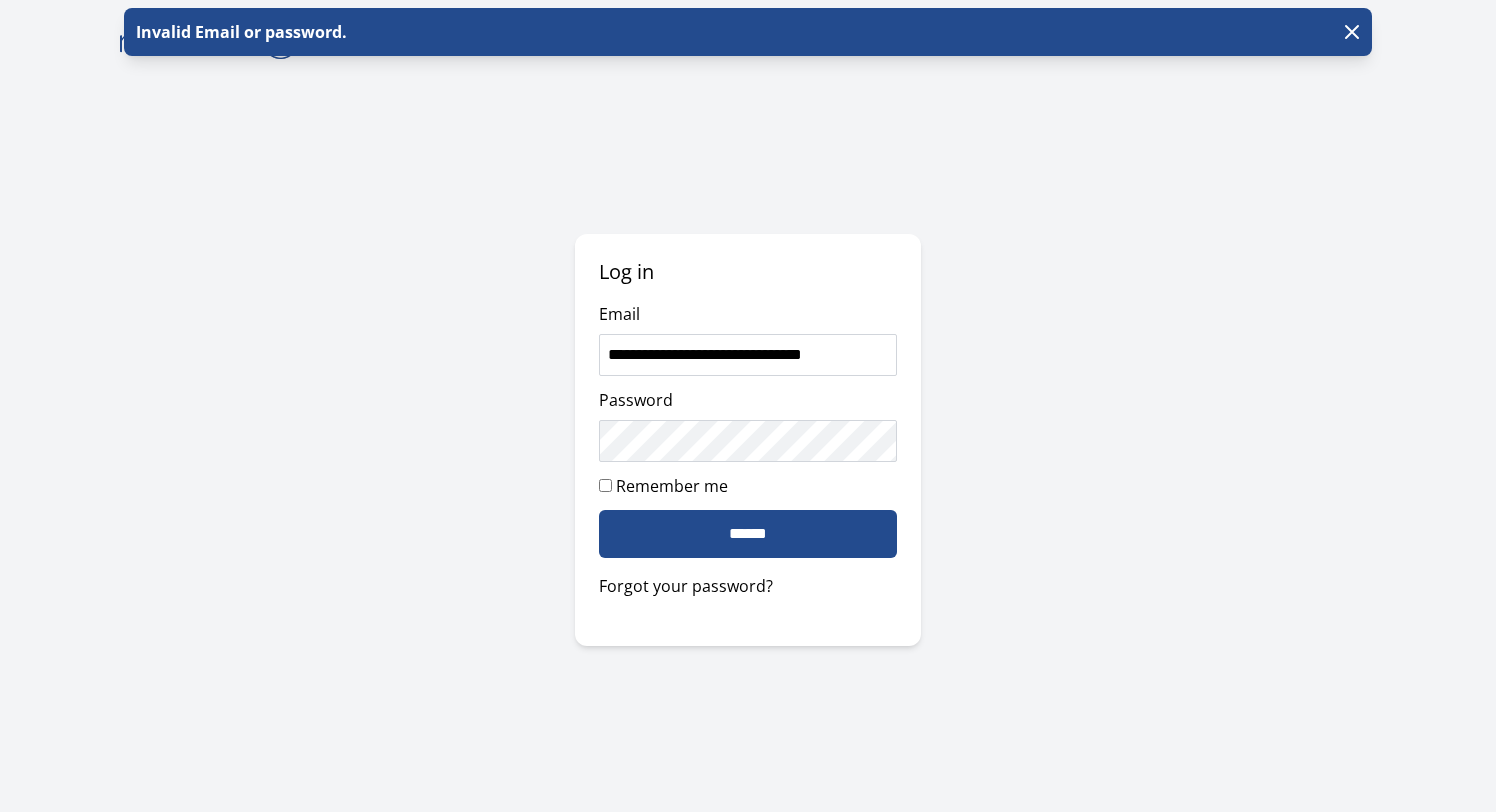 type on "**********" 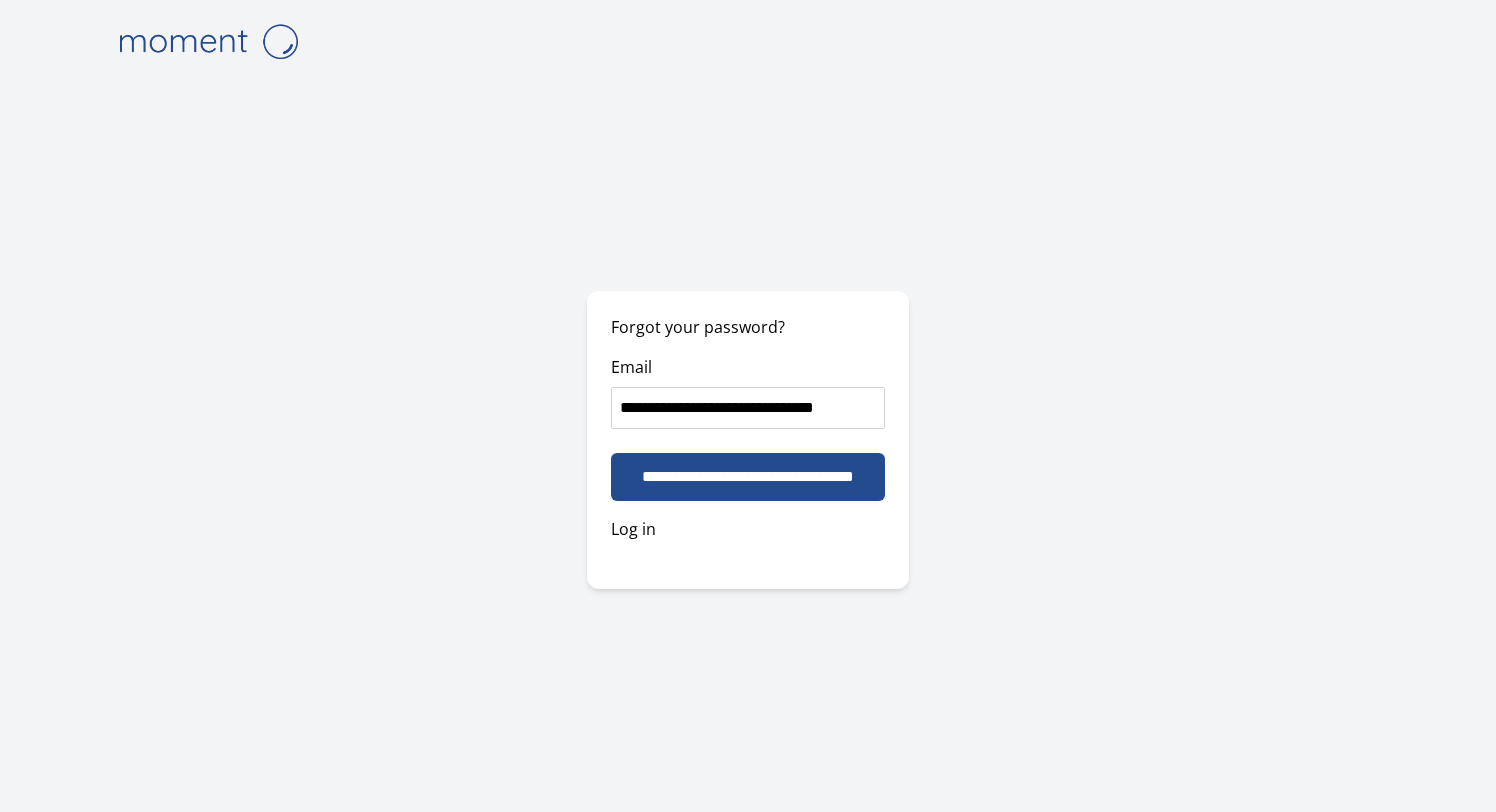 type on "**********" 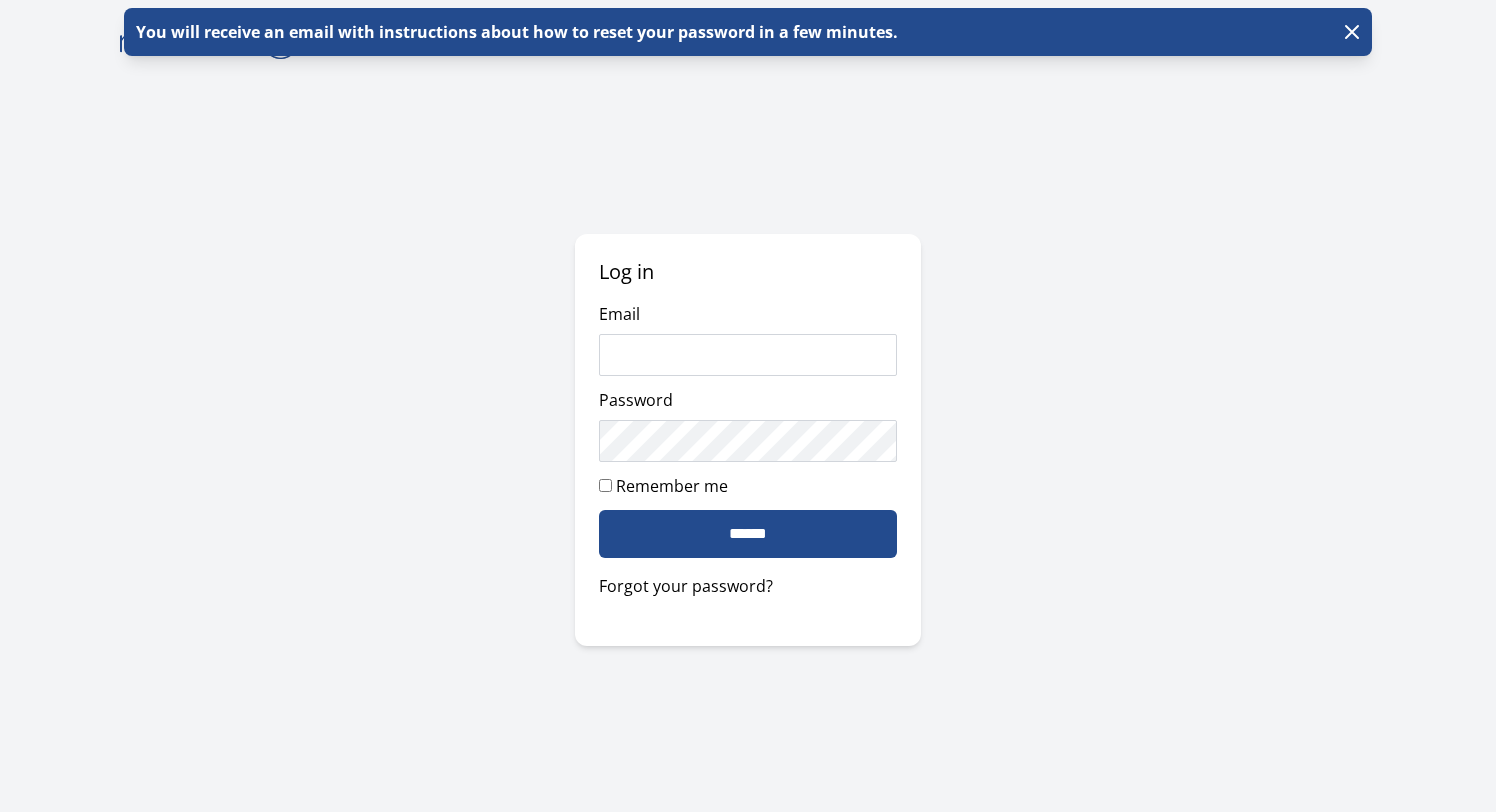 scroll, scrollTop: 0, scrollLeft: 0, axis: both 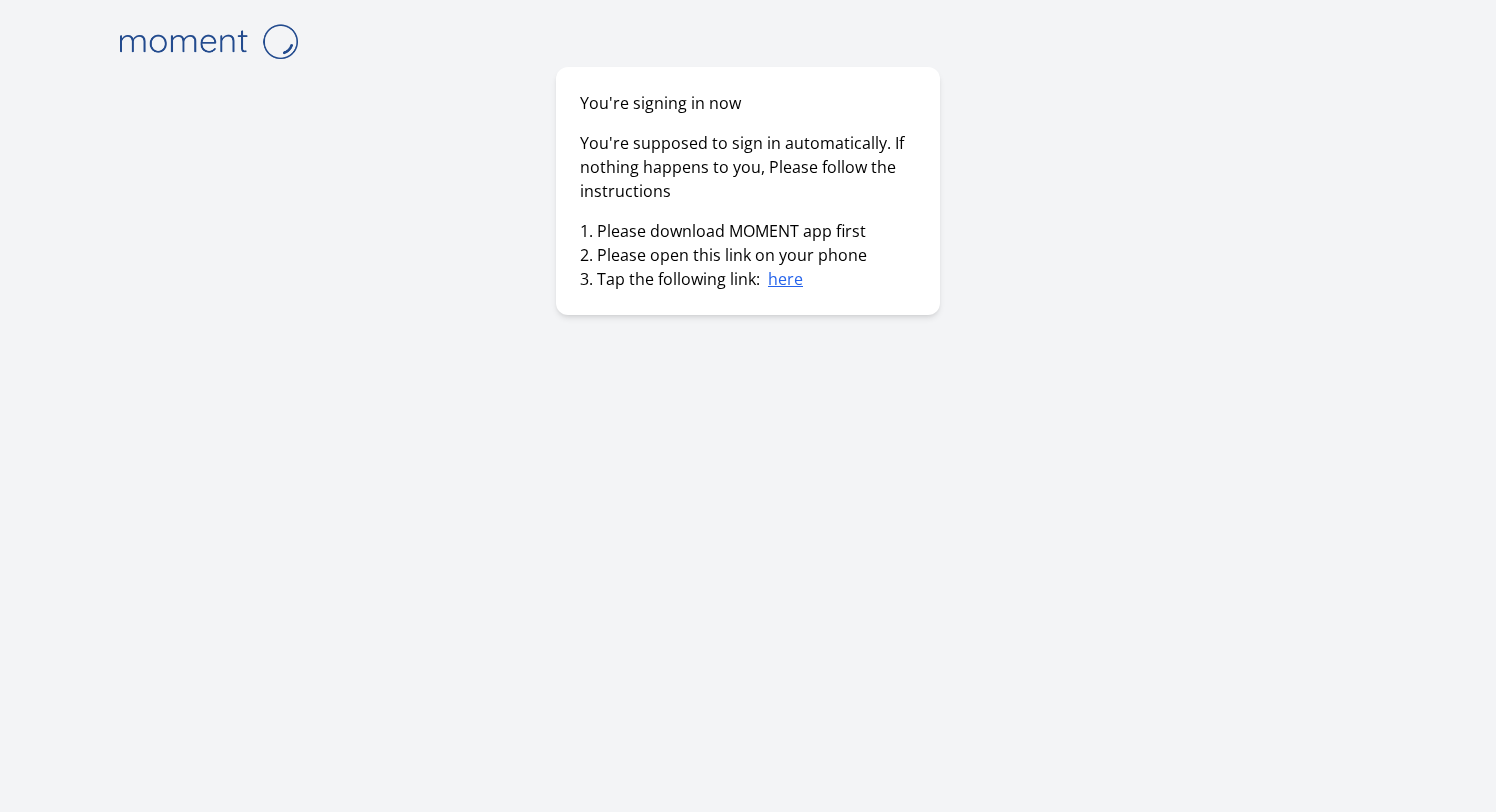 click on "here" at bounding box center (785, 279) 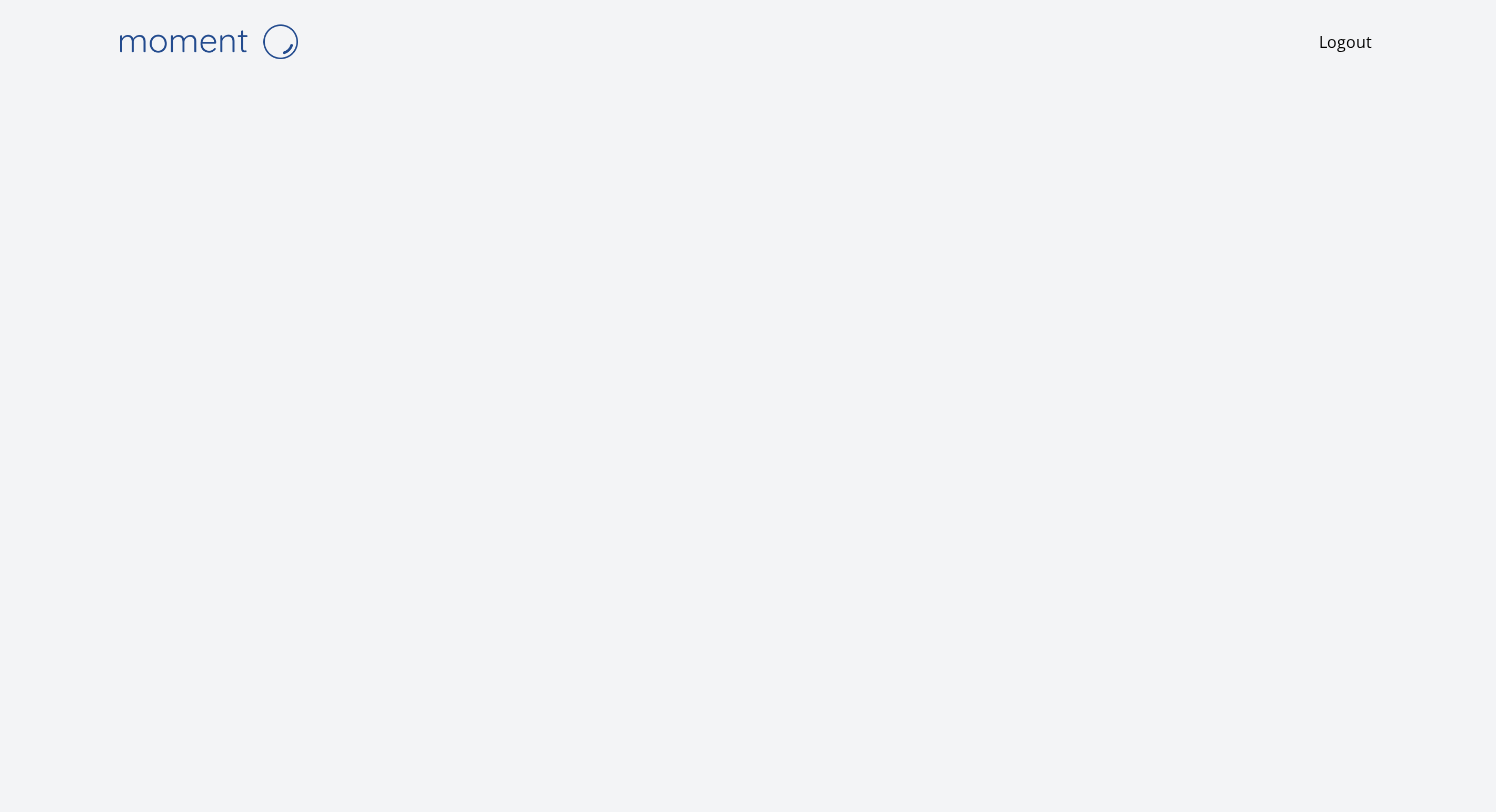 scroll, scrollTop: 0, scrollLeft: 0, axis: both 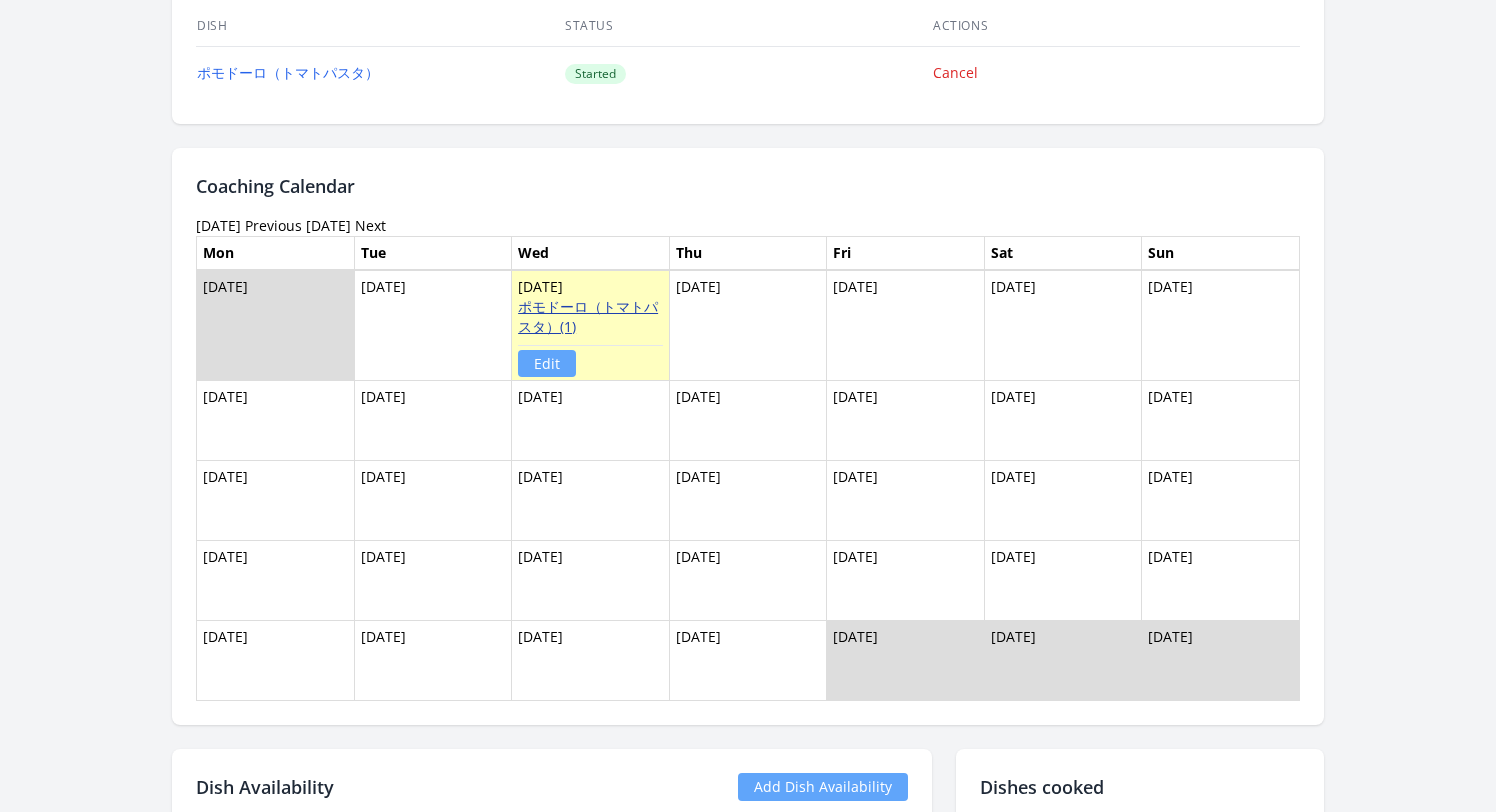 click on "ポモドーロ（トマトパスタ）(1)" at bounding box center (588, 316) 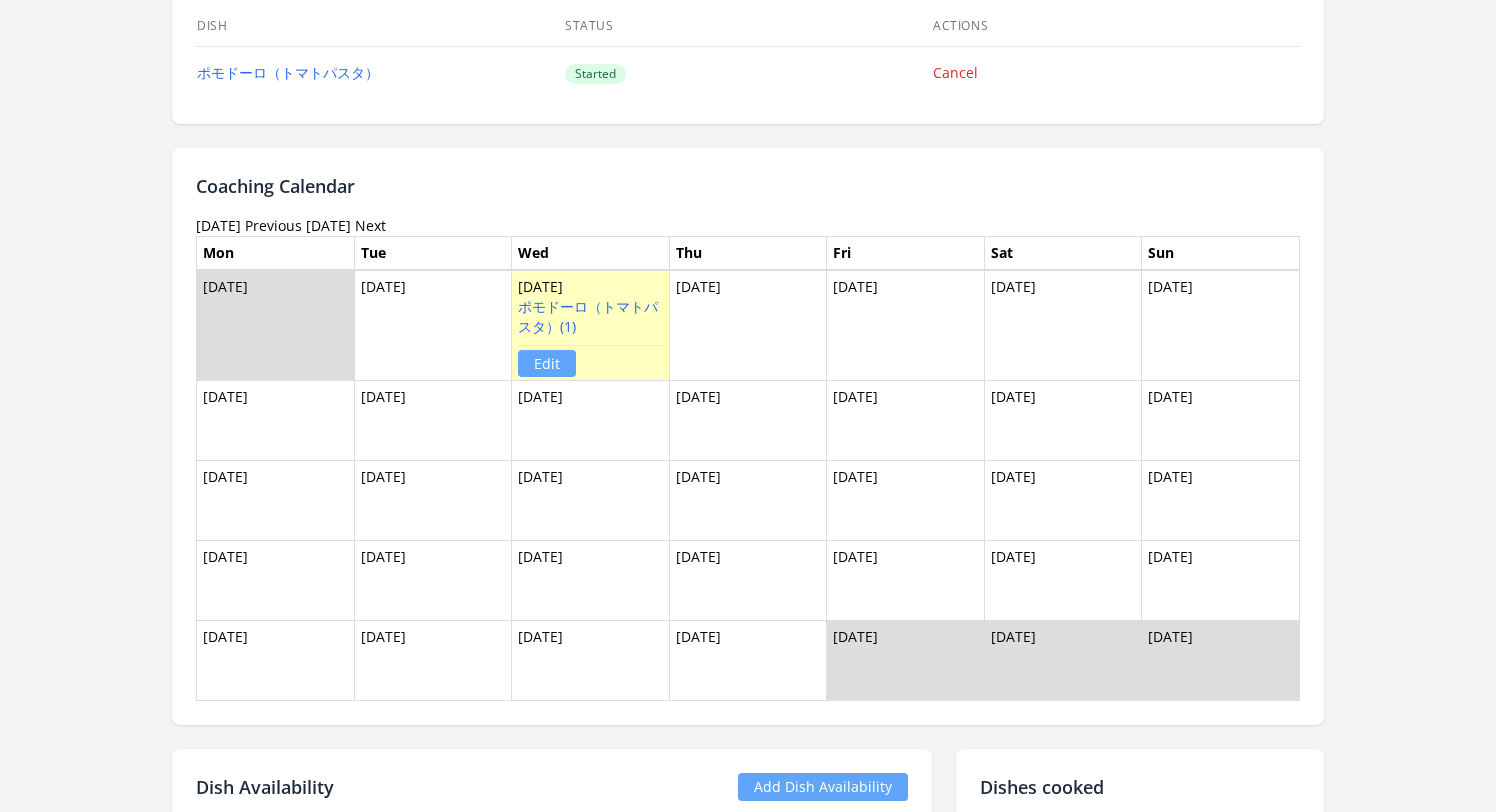 click on "Logout
Jean Cadic ID: 1052 |  gb | Joined about 7 hours ago Account Status
State
Created
Coach
Add coach
Stripe ID
cus_SbS6RqGGph04H2
Registration Form
N/A
Auto dish selection message
Yes
Ongoing dish selection
Quick Links Chat Notion Dish table Dish experiences New dish selection Stripe Subscriptions    No subscriptions found
Contract Changes Pause request Resign request Leave from channels Coaching Active Coaching Sets Add Coaching Set
Dish
Status
Actions
ポモドーロ（トマトパスタ）
Started
Cancel
Coaching Calendar
July 2025
Previous
Today
Next
Mon
Tue
Wed" at bounding box center [748, -607] 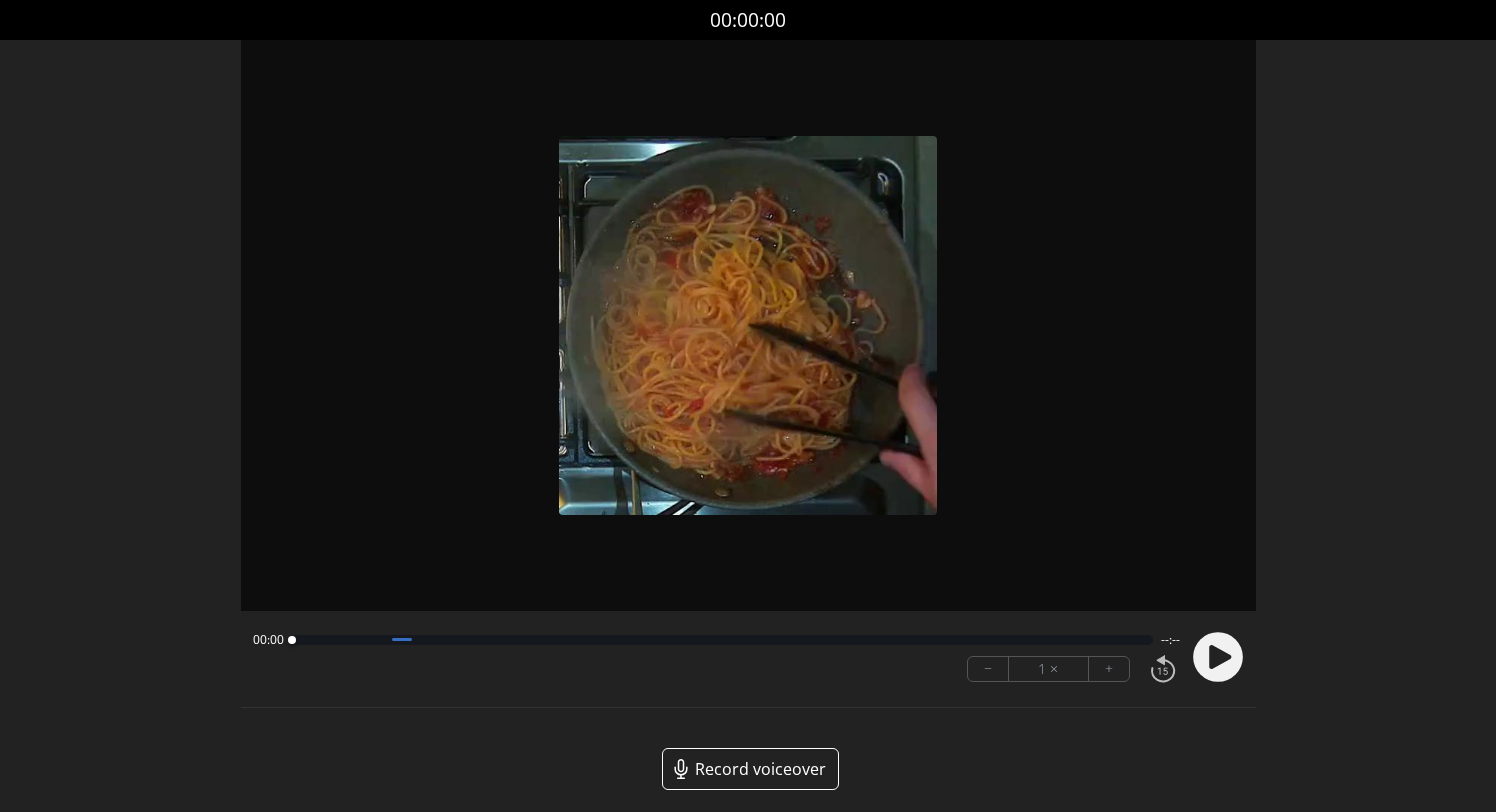scroll, scrollTop: 0, scrollLeft: 0, axis: both 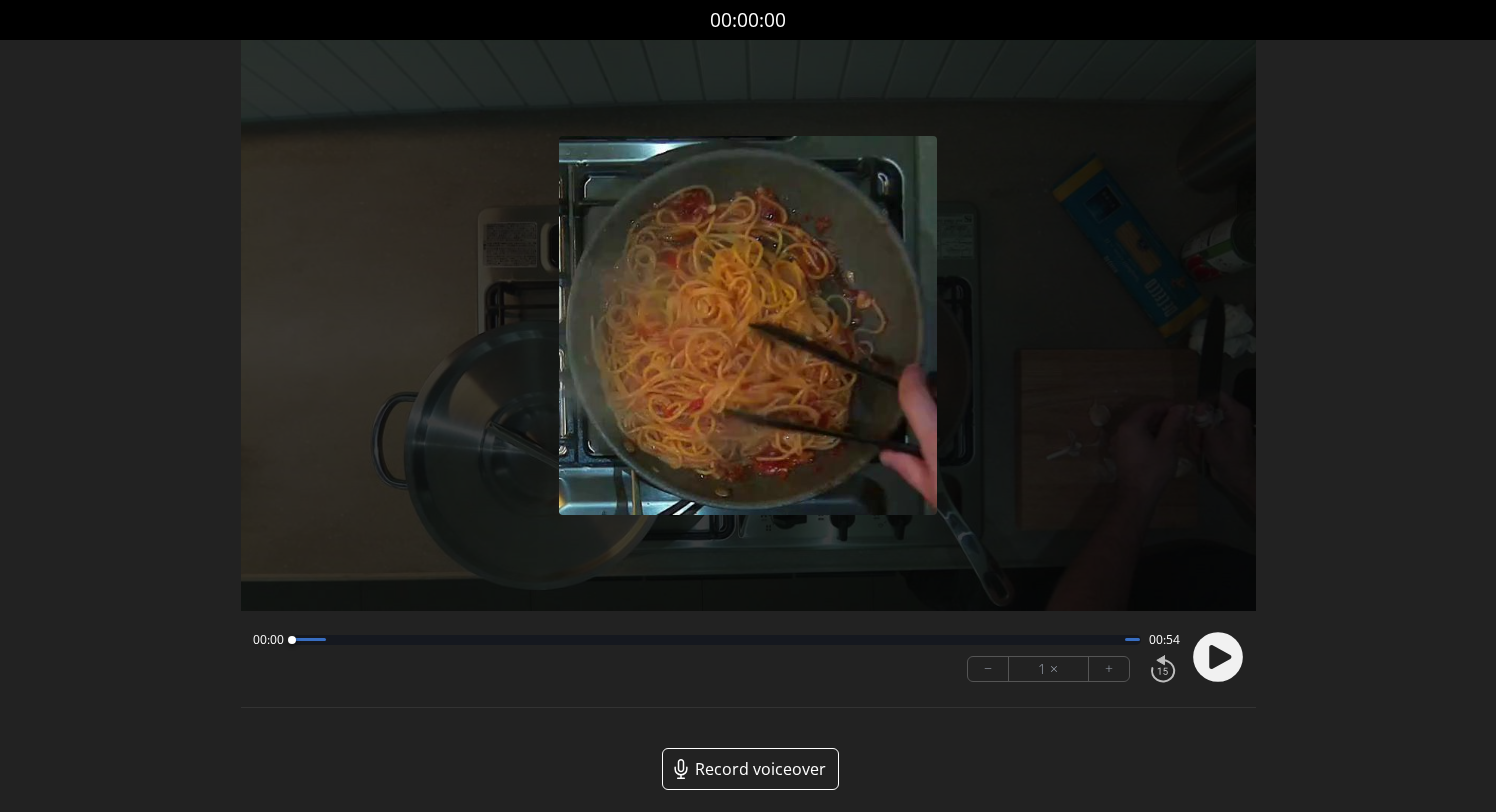 click at bounding box center (716, 640) 